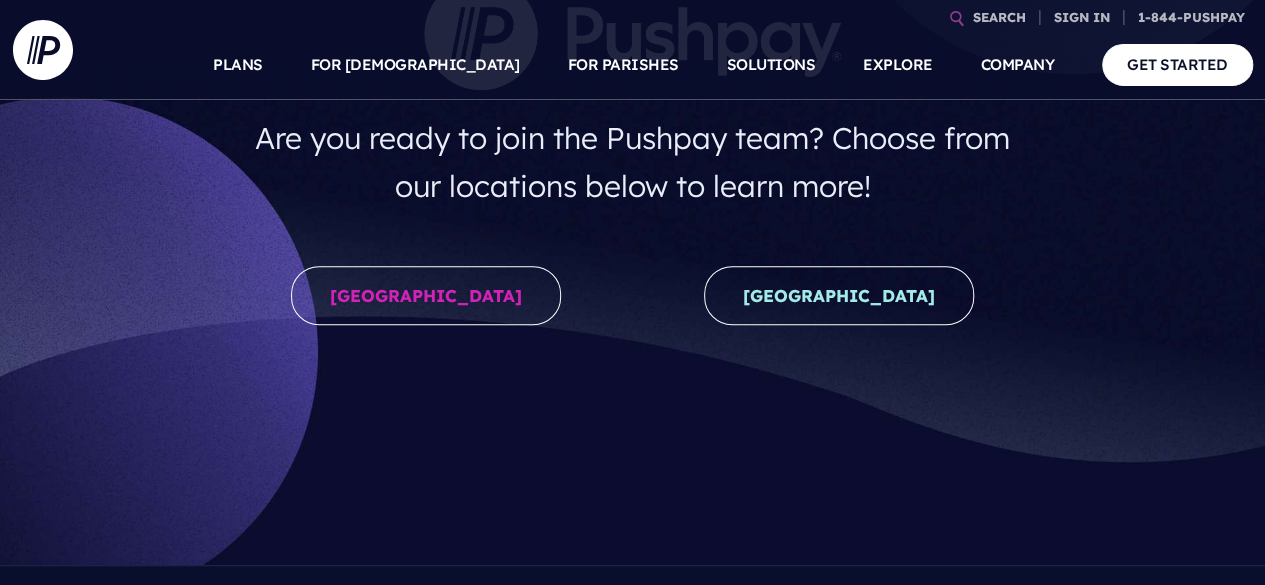 scroll, scrollTop: 300, scrollLeft: 0, axis: vertical 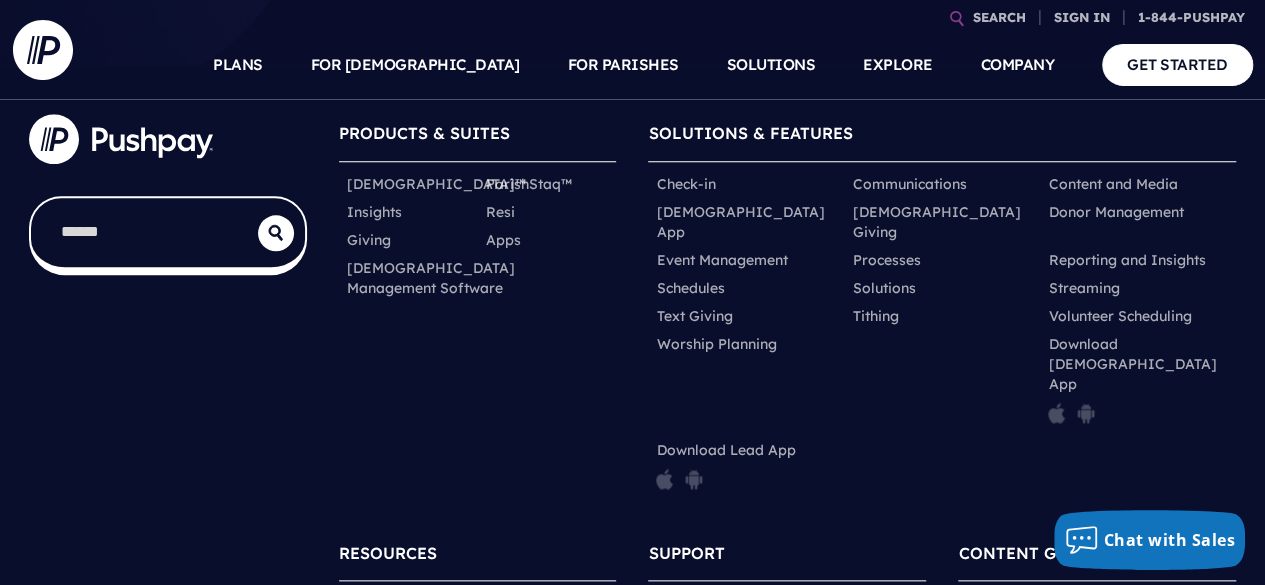 click at bounding box center [144, 232] 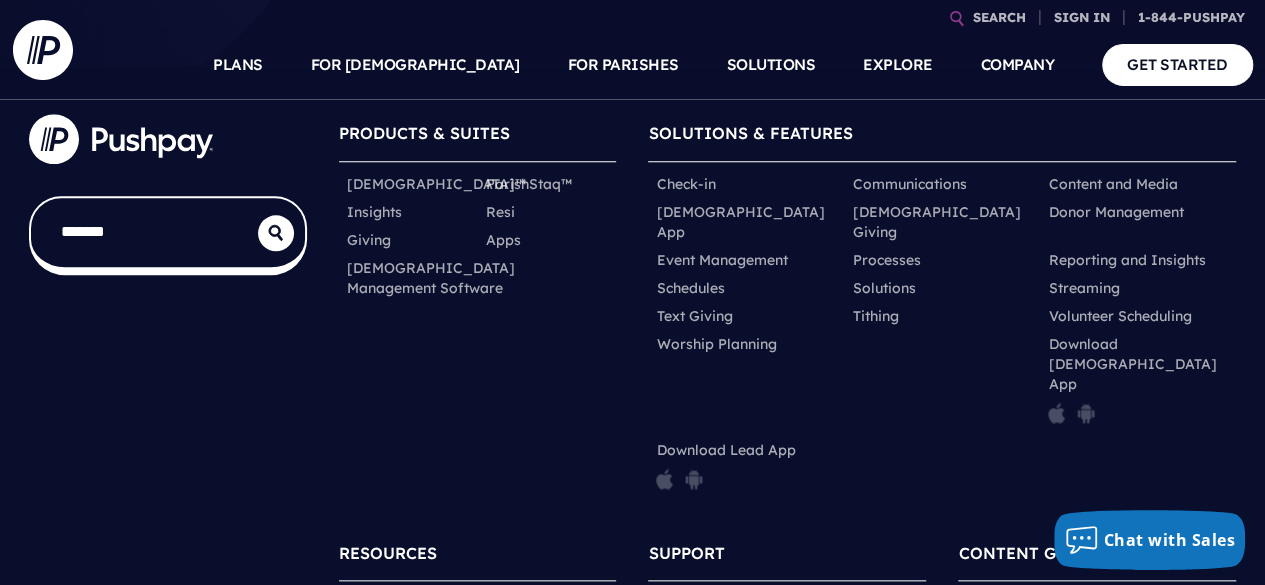 type on "*******" 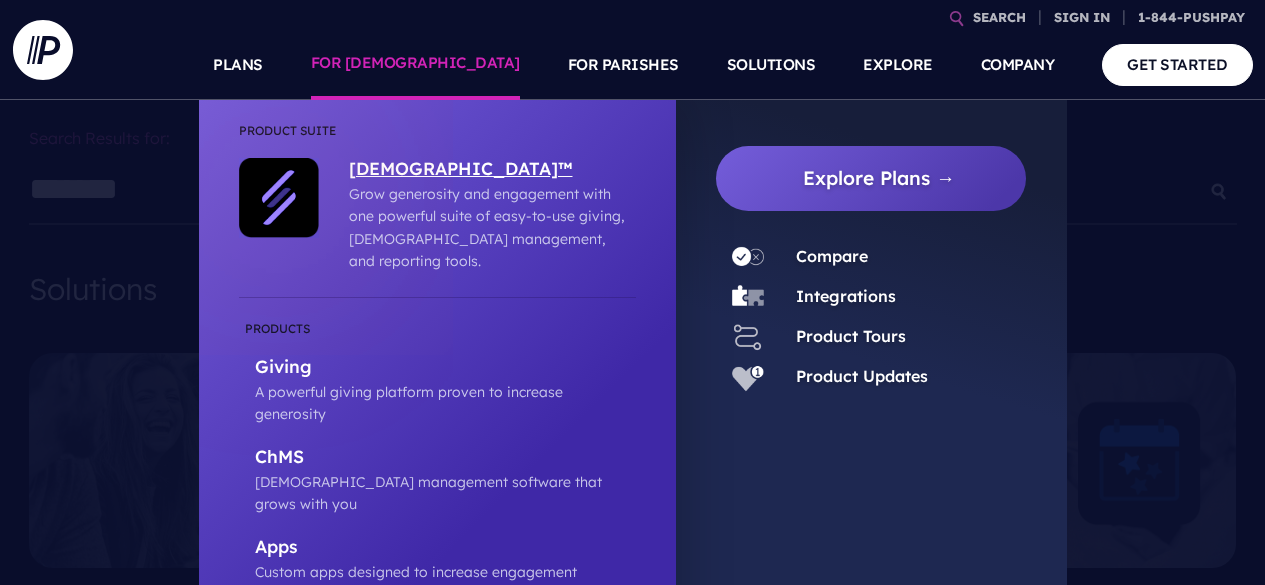 scroll, scrollTop: 0, scrollLeft: 0, axis: both 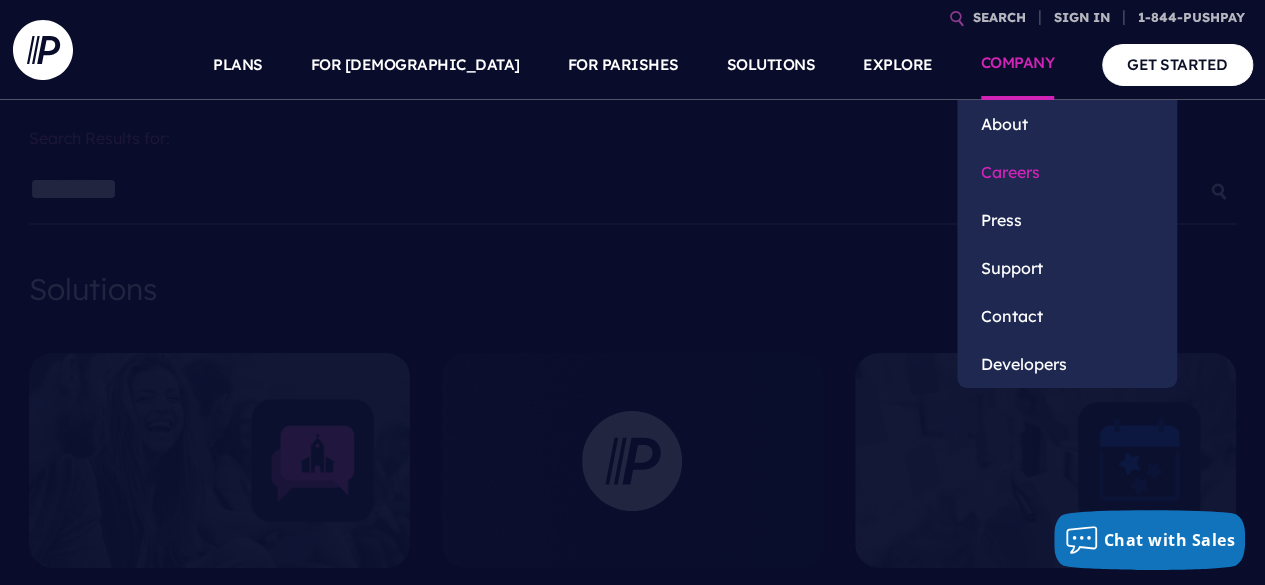 click on "Careers" at bounding box center (1067, 172) 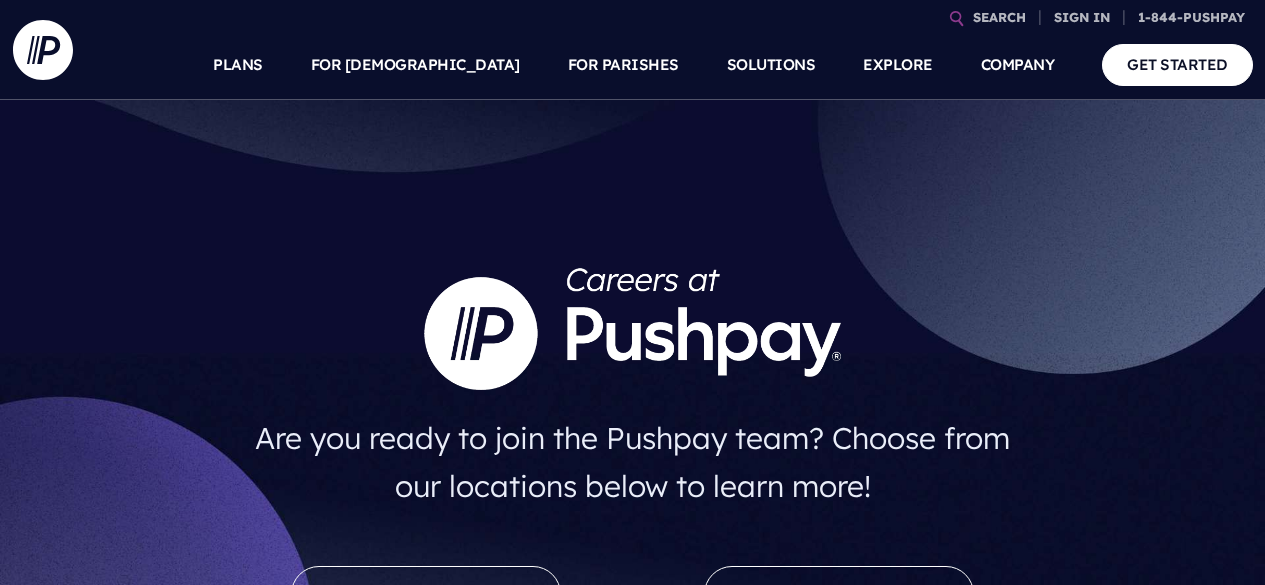 scroll, scrollTop: 0, scrollLeft: 0, axis: both 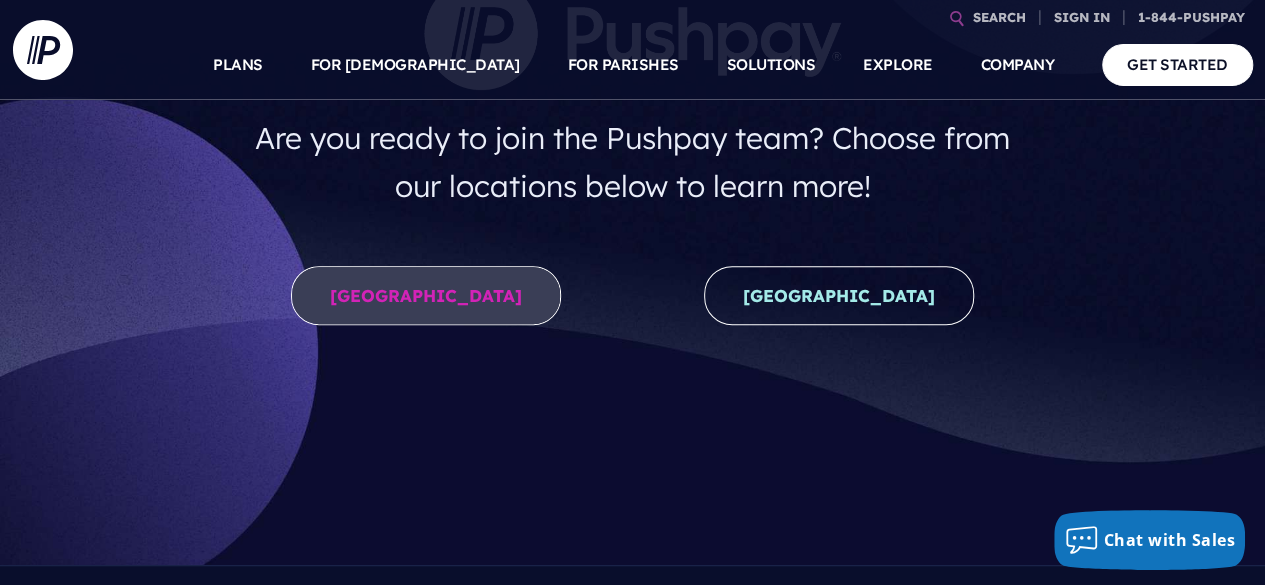 click on "United States" at bounding box center [426, 295] 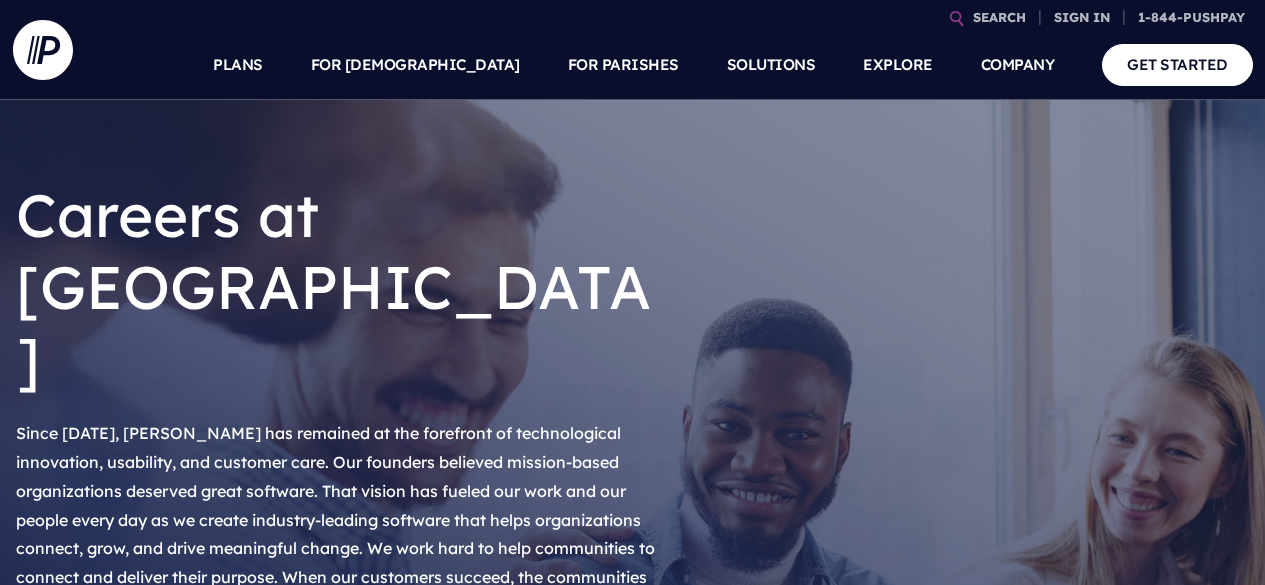 scroll, scrollTop: 0, scrollLeft: 0, axis: both 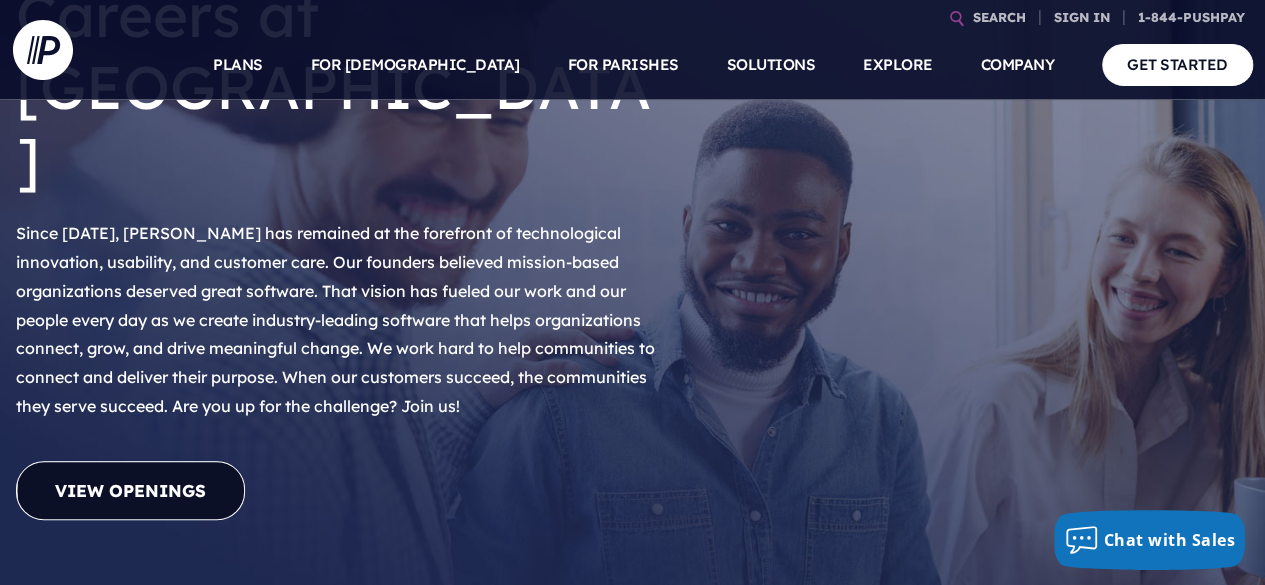 click on "View Openings" at bounding box center [130, 490] 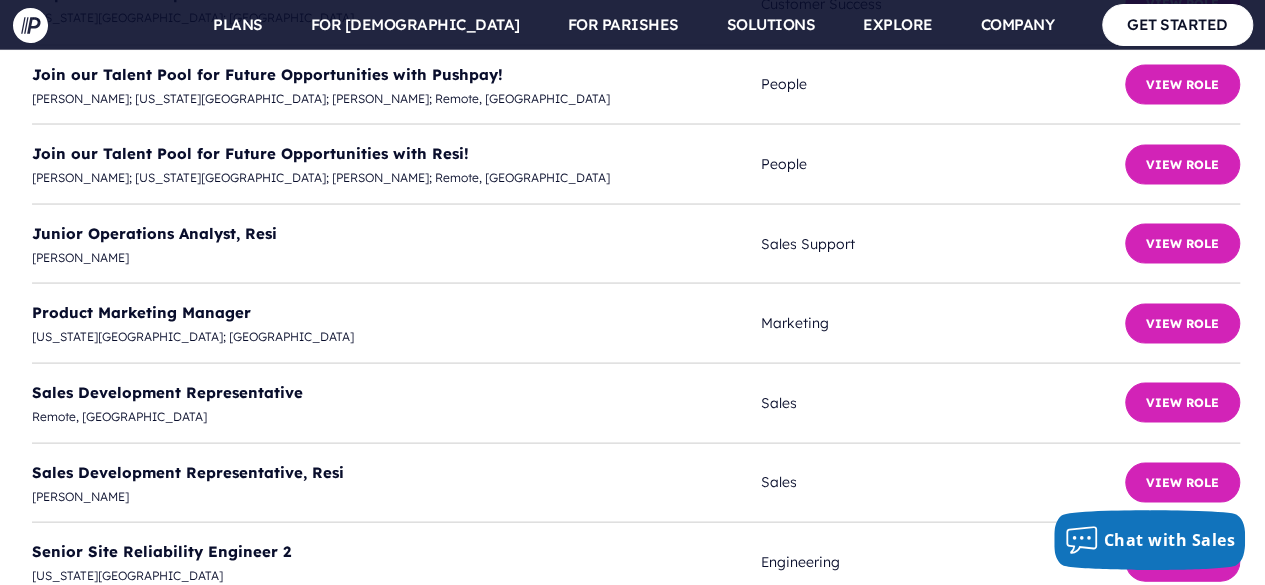 scroll, scrollTop: 5703, scrollLeft: 0, axis: vertical 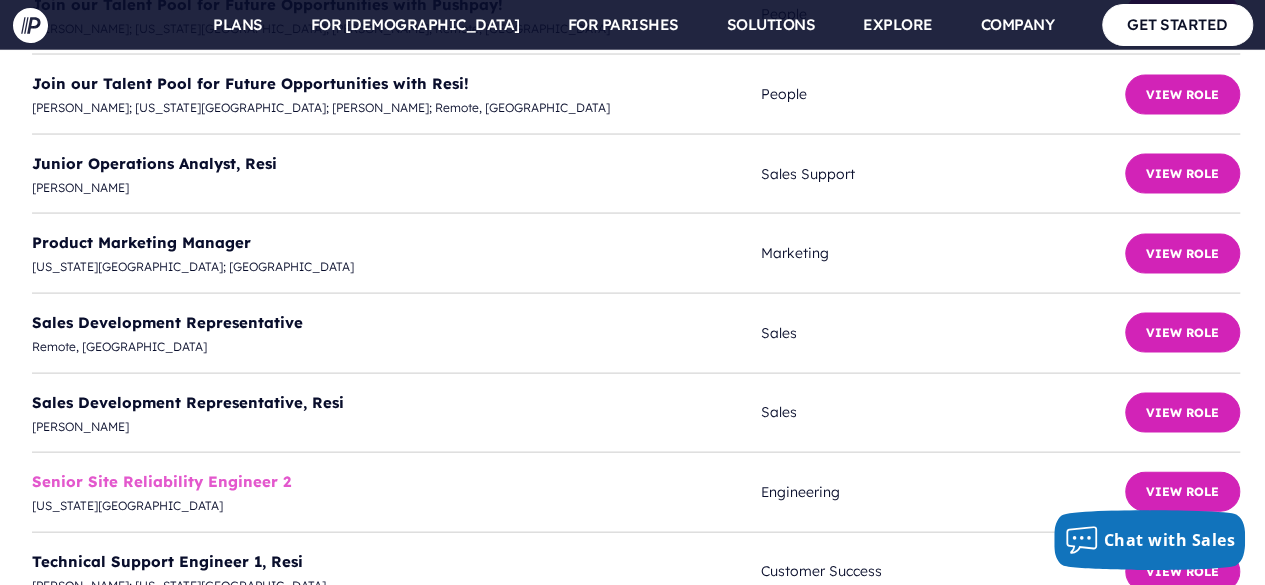 click on "Senior Site Reliability Engineer 2" at bounding box center [161, 481] 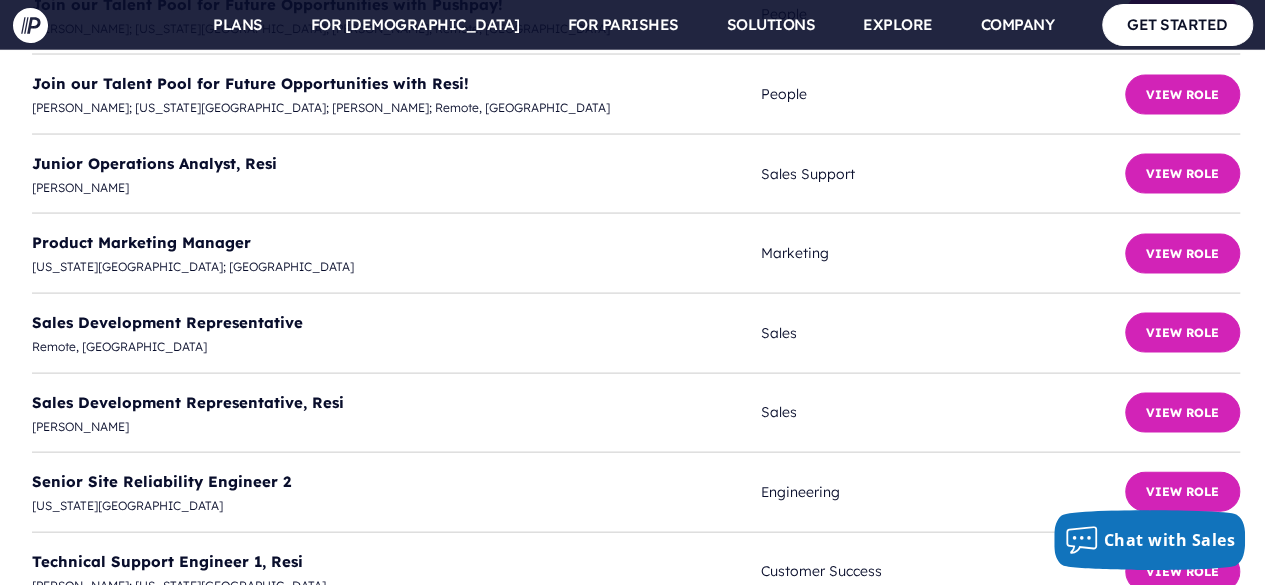 scroll, scrollTop: 5803, scrollLeft: 0, axis: vertical 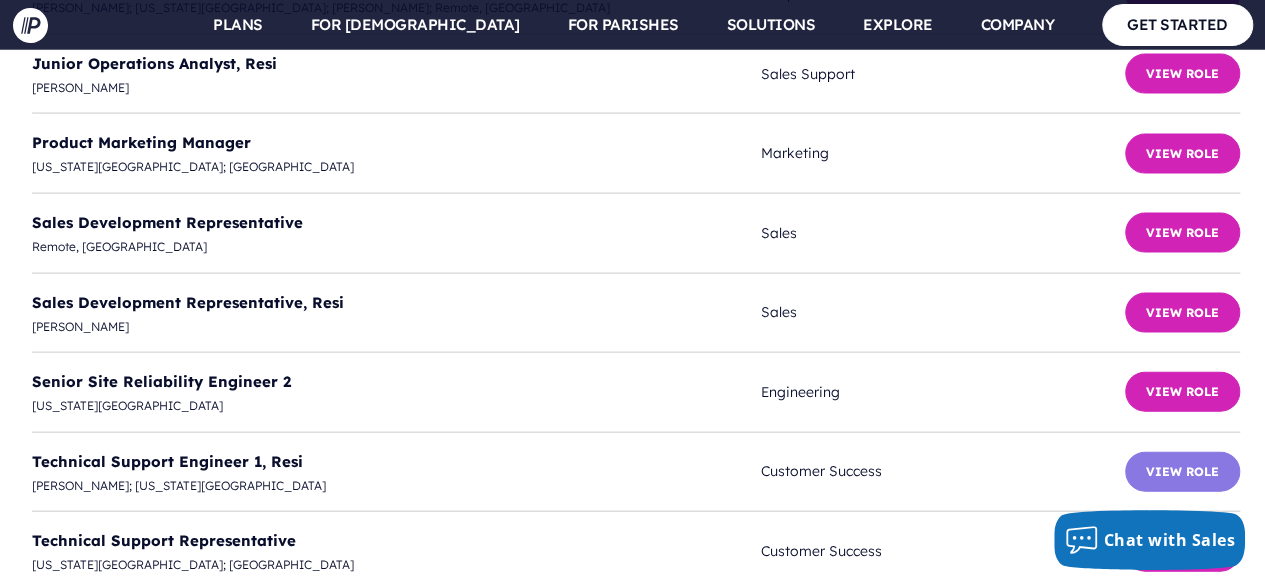 click on "View Role" at bounding box center [1182, 472] 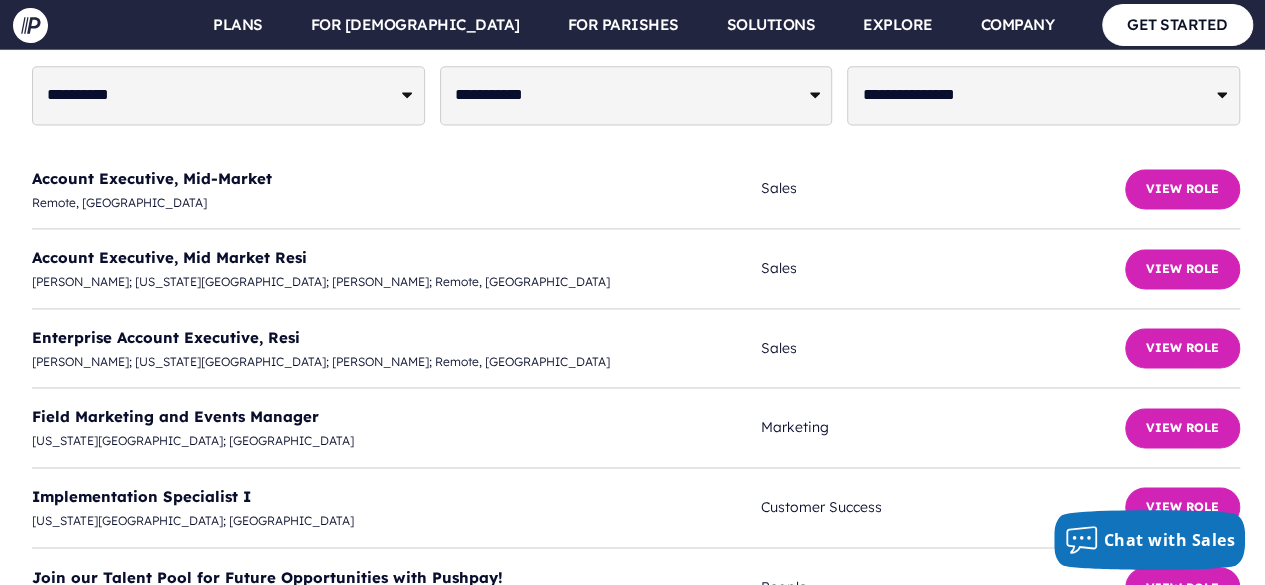 scroll, scrollTop: 4803, scrollLeft: 0, axis: vertical 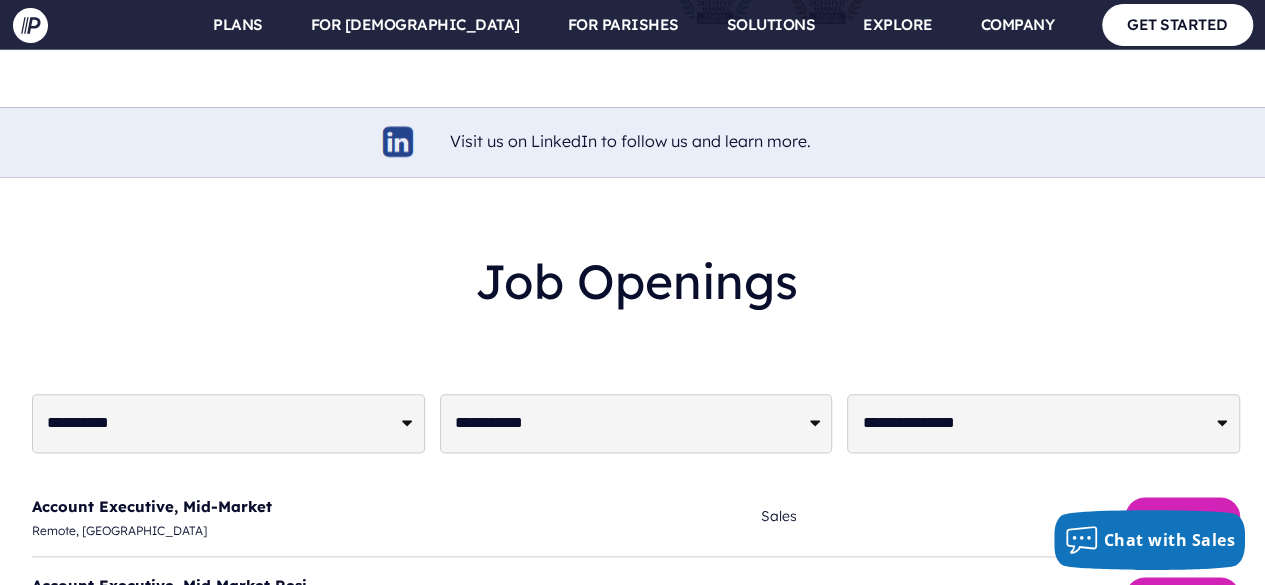 click on "**********" at bounding box center (636, 423) 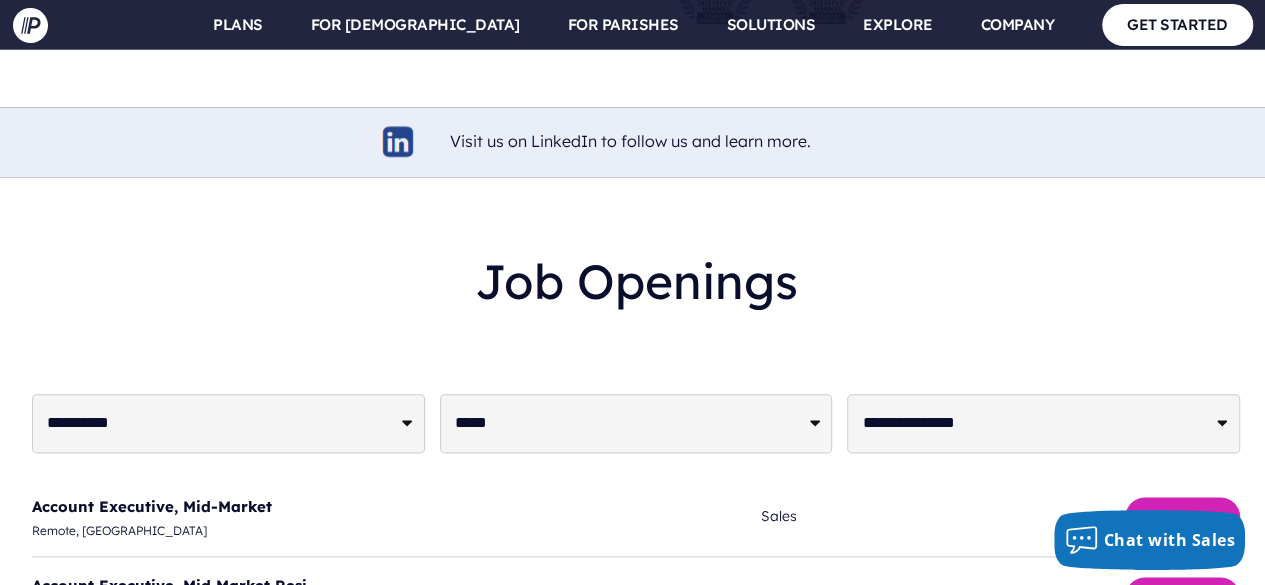 click on "**********" at bounding box center (636, 423) 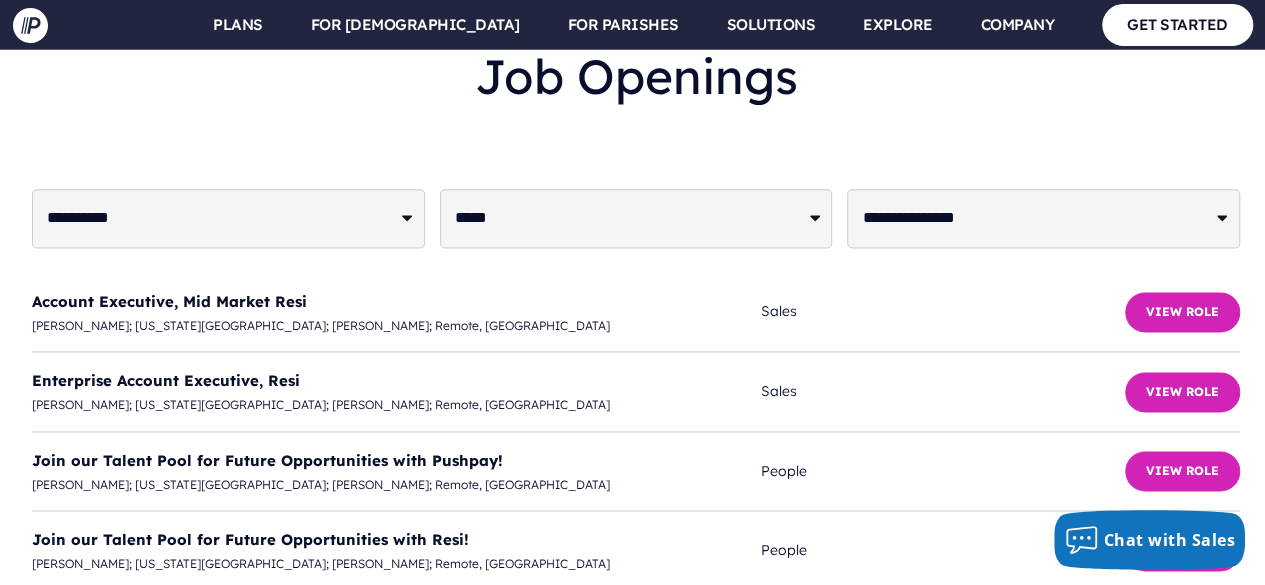 scroll, scrollTop: 4903, scrollLeft: 0, axis: vertical 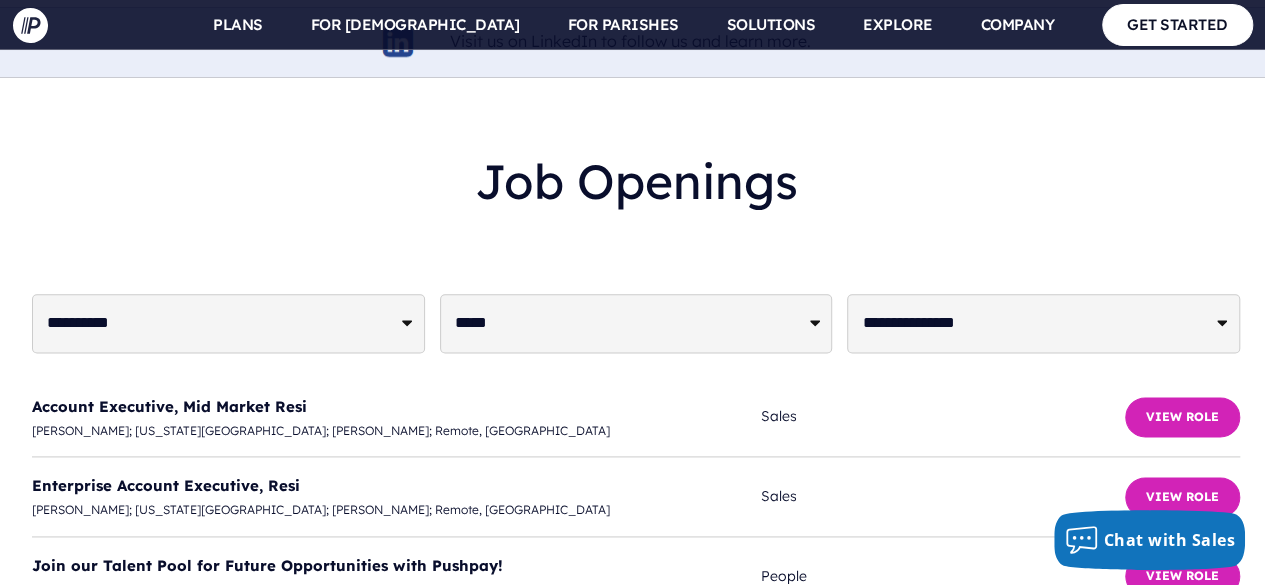 click on "**********" at bounding box center (636, 323) 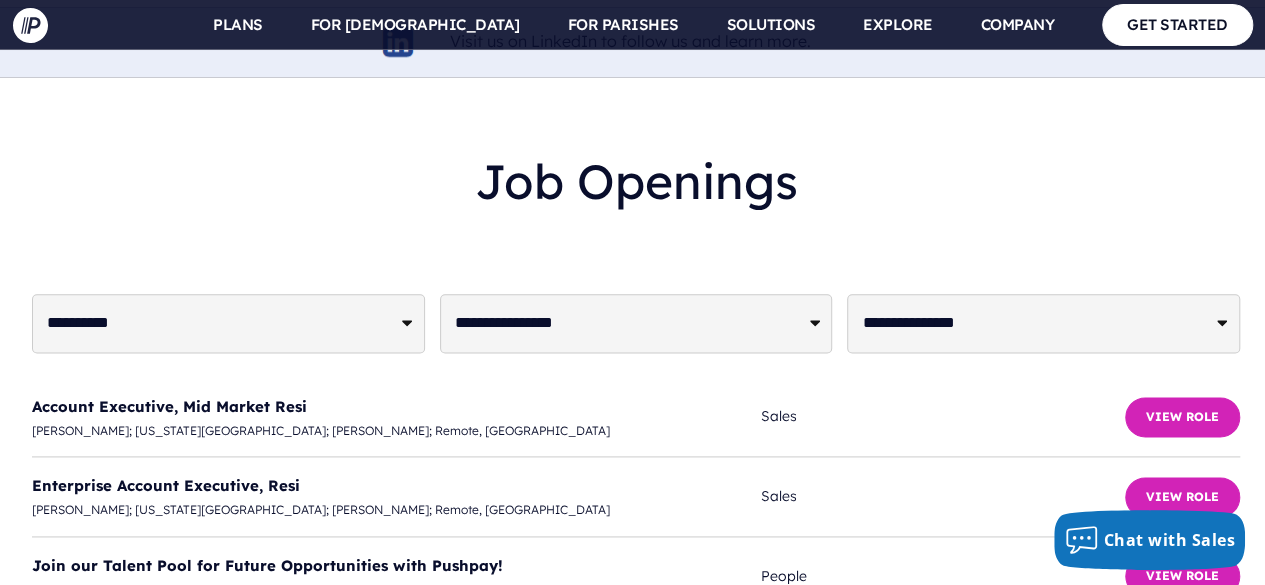 click on "**********" at bounding box center (636, 323) 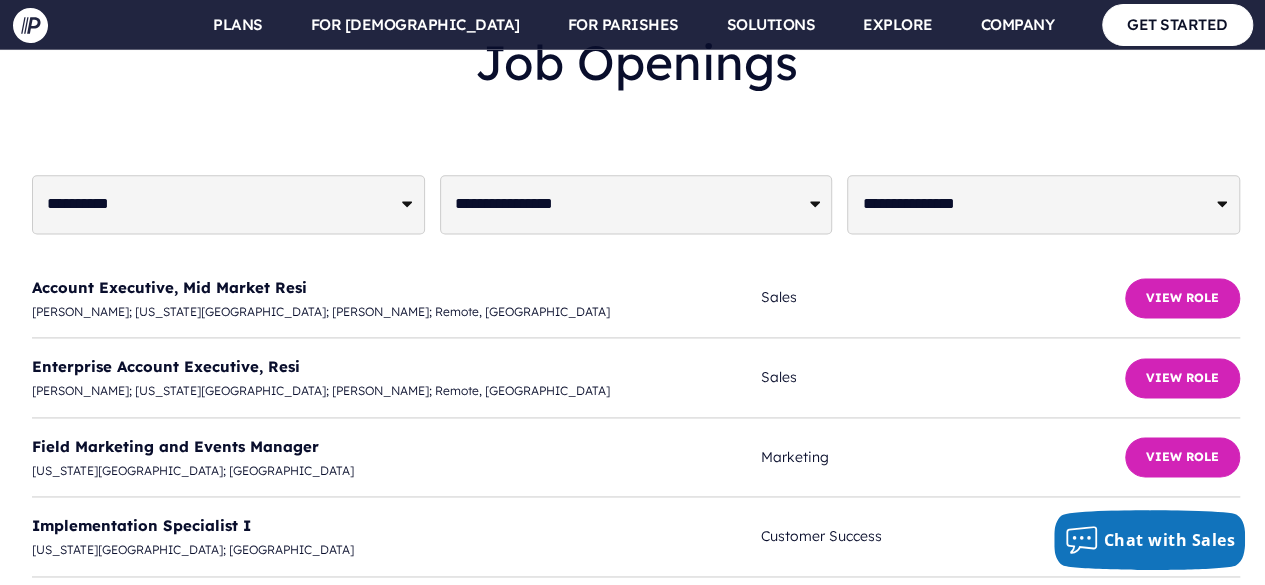 scroll, scrollTop: 4903, scrollLeft: 0, axis: vertical 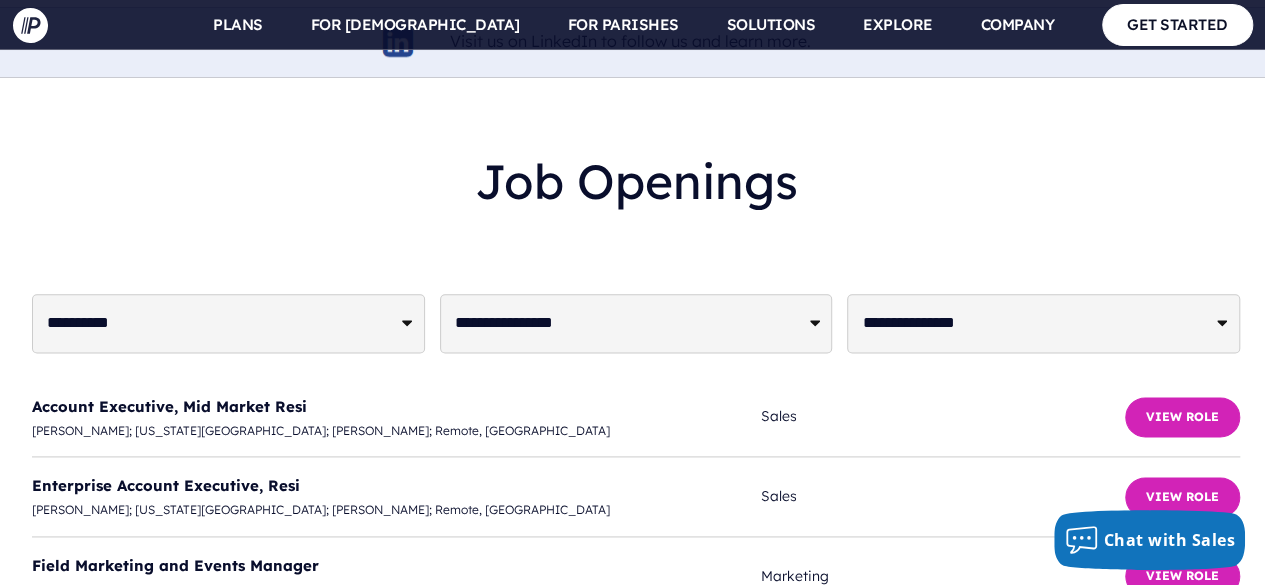 click on "**********" at bounding box center (636, 323) 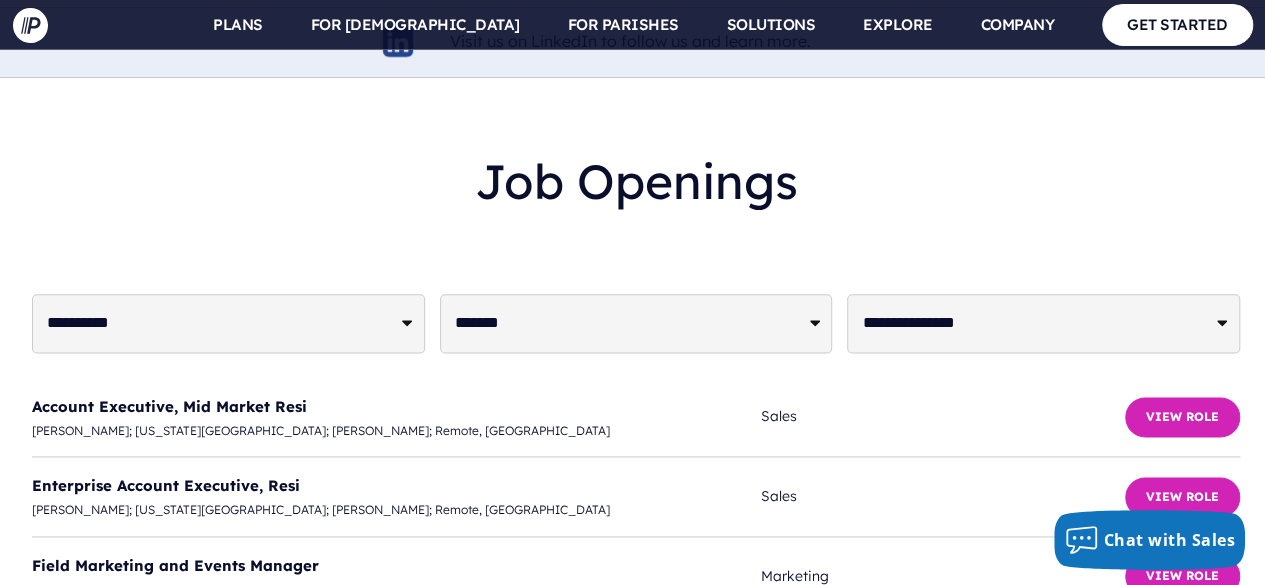 click on "**********" at bounding box center (636, 323) 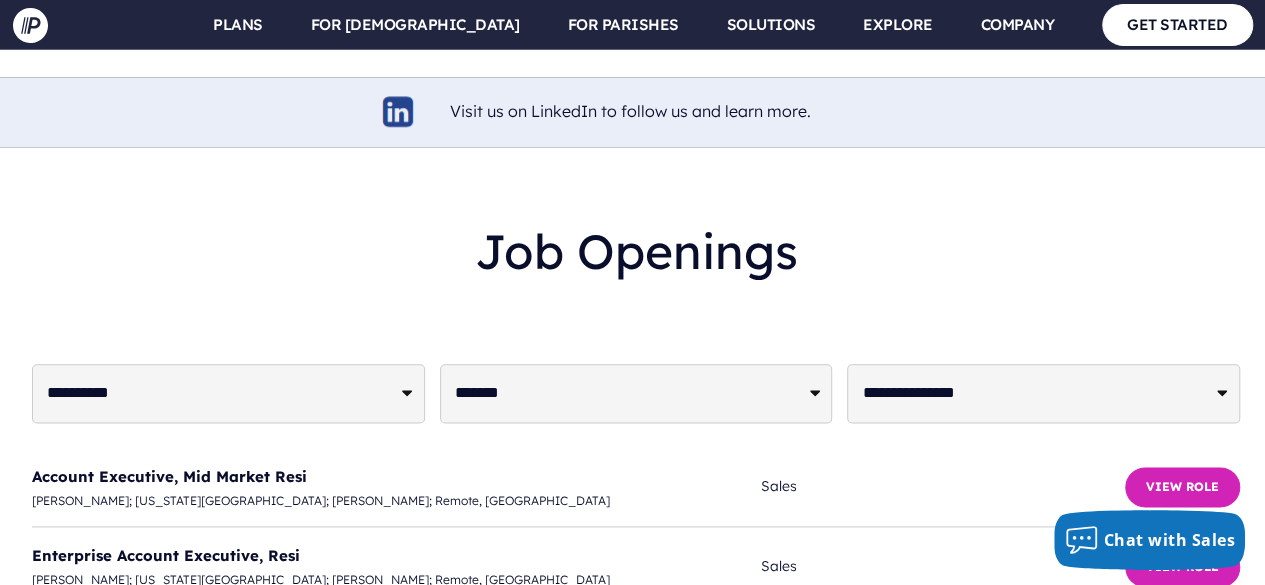scroll, scrollTop: 4803, scrollLeft: 0, axis: vertical 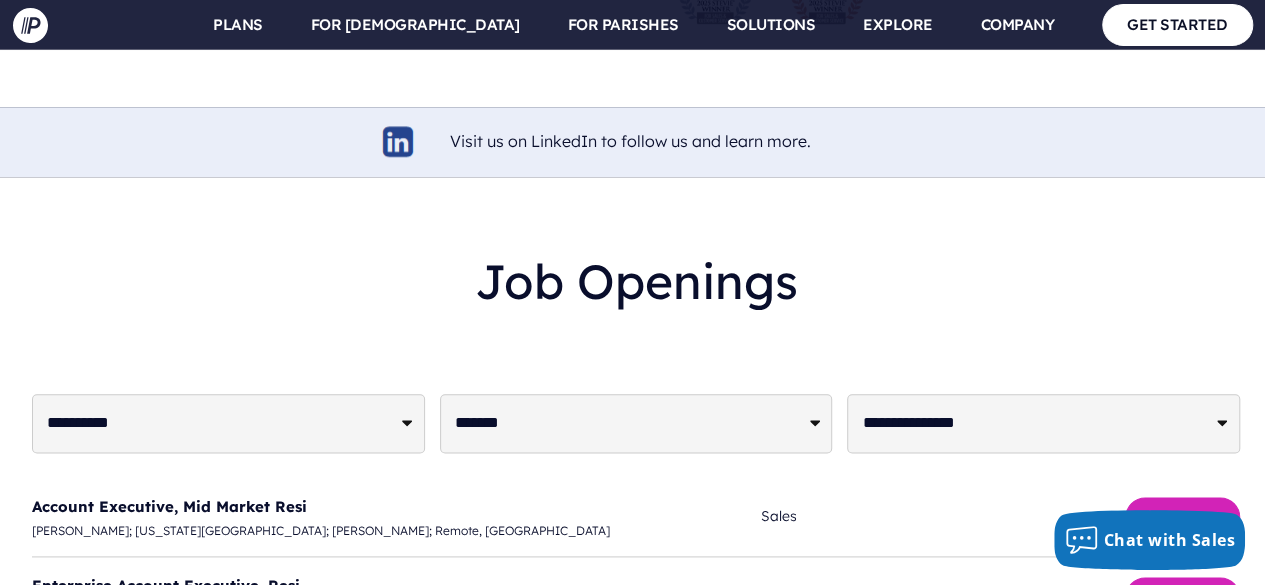 click on "**********" at bounding box center (636, 423) 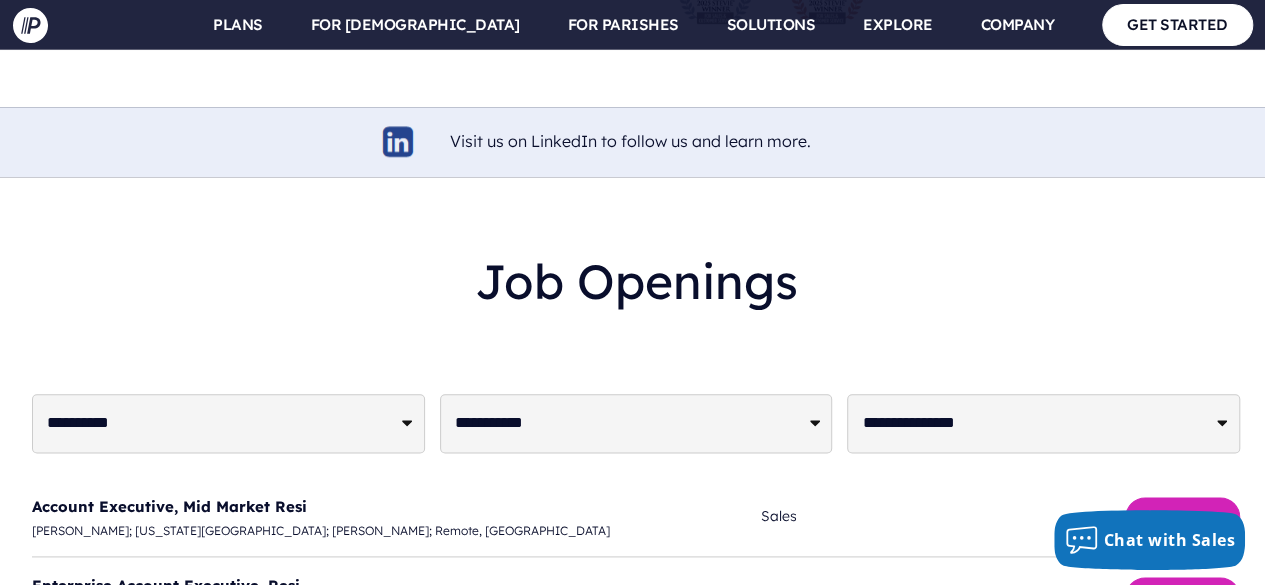 click on "**********" at bounding box center [636, 423] 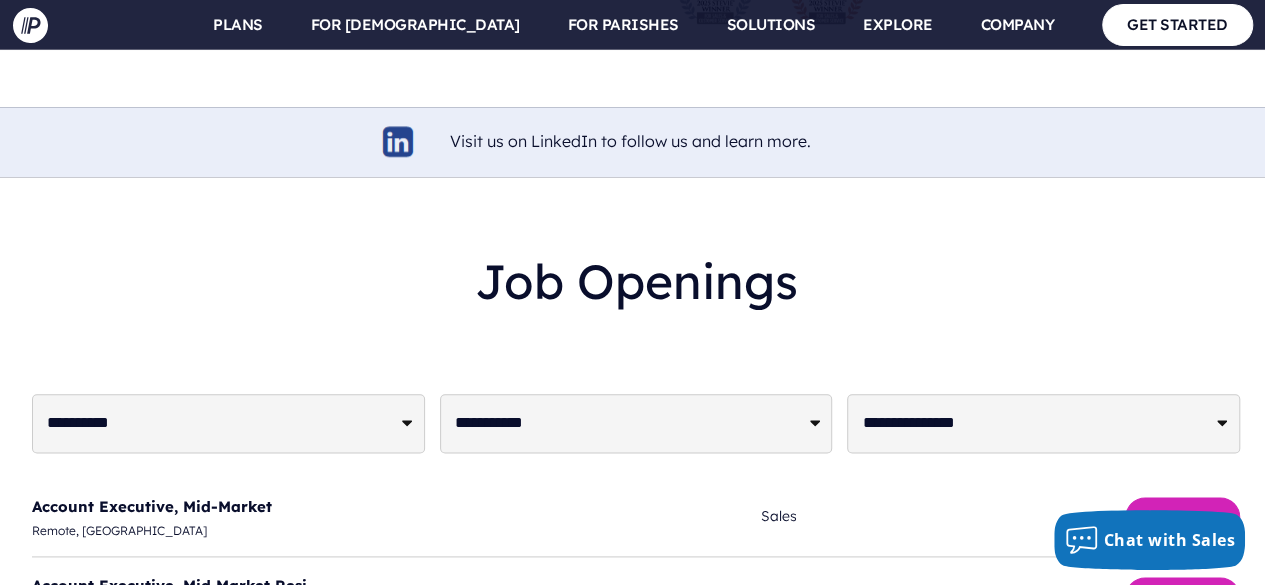 scroll, scrollTop: 4903, scrollLeft: 0, axis: vertical 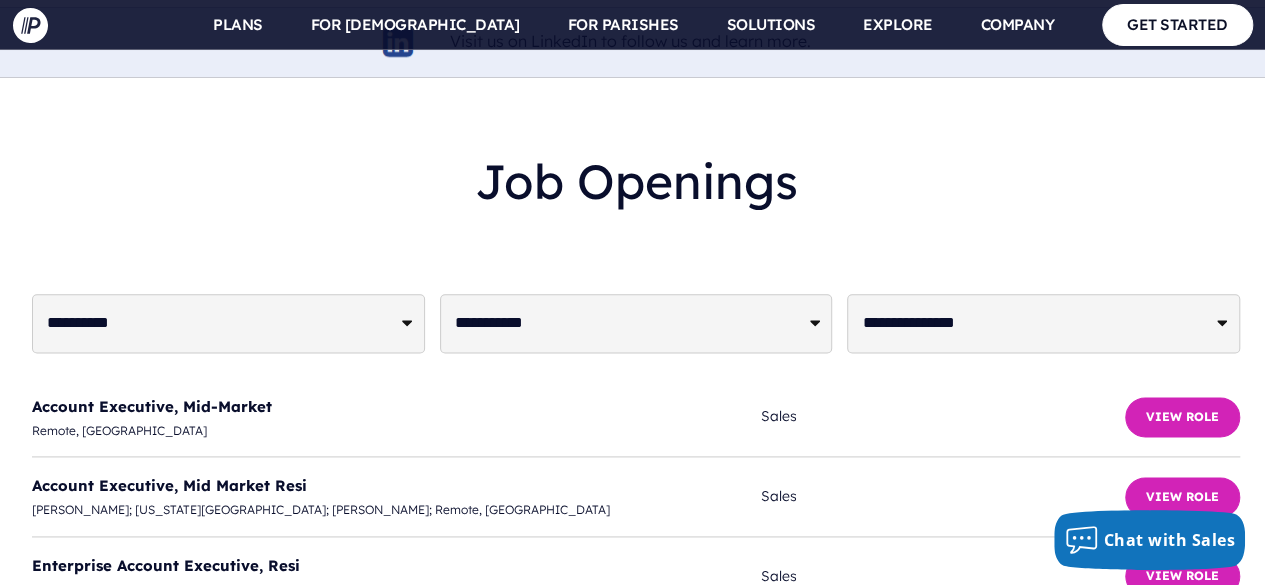 click on "**********" at bounding box center [1043, 323] 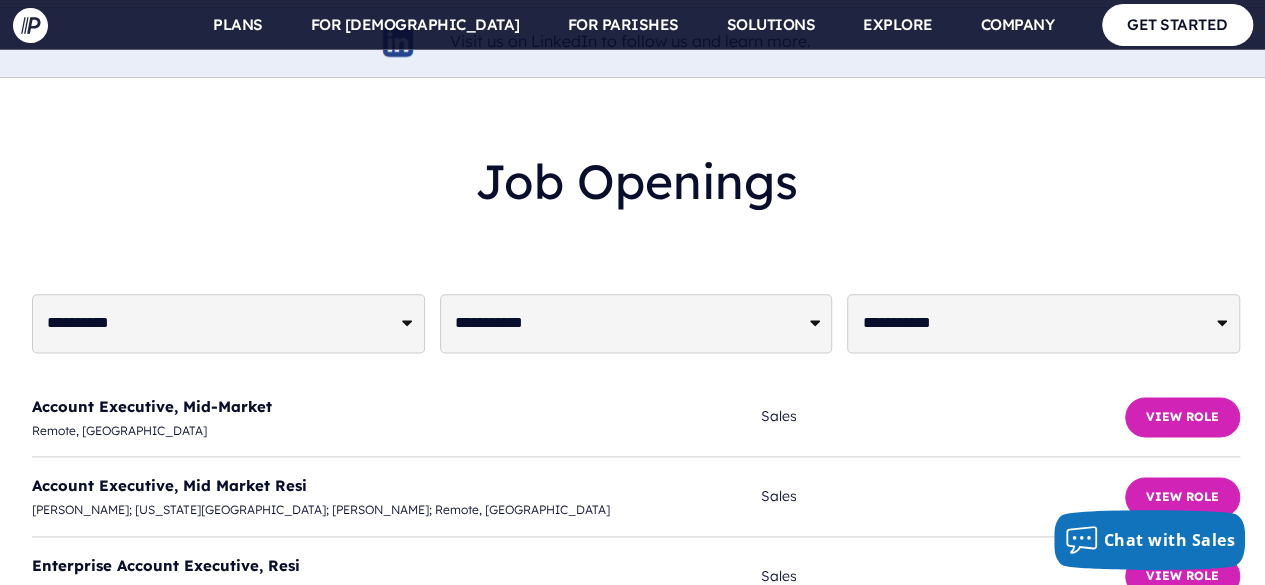 click on "**********" at bounding box center (1043, 323) 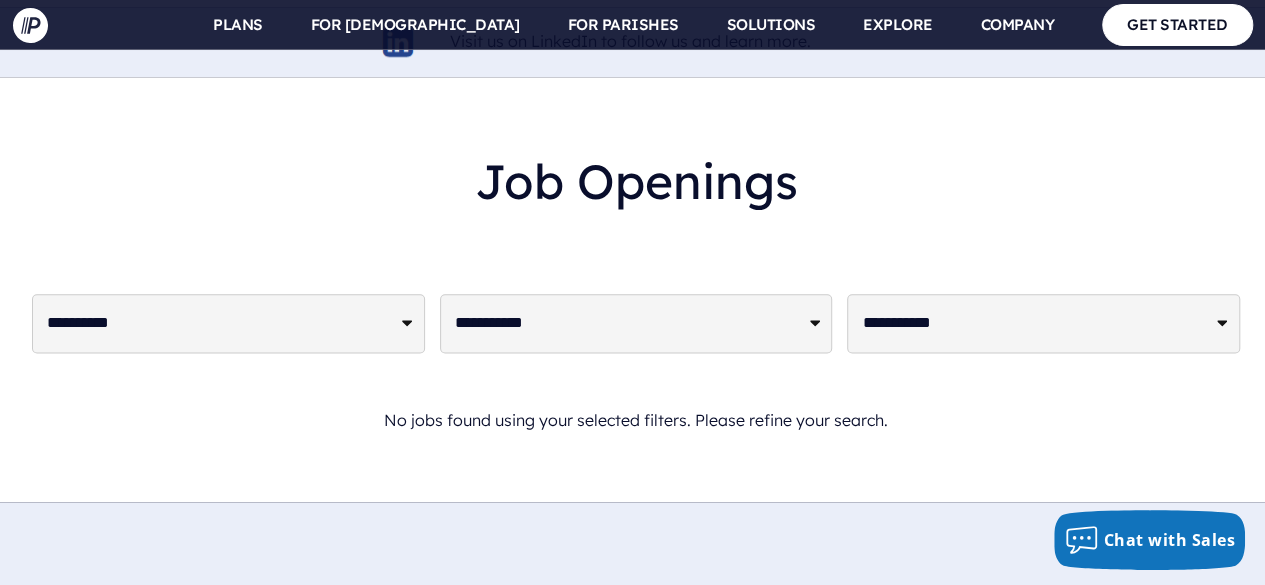click on "**********" at bounding box center (636, 323) 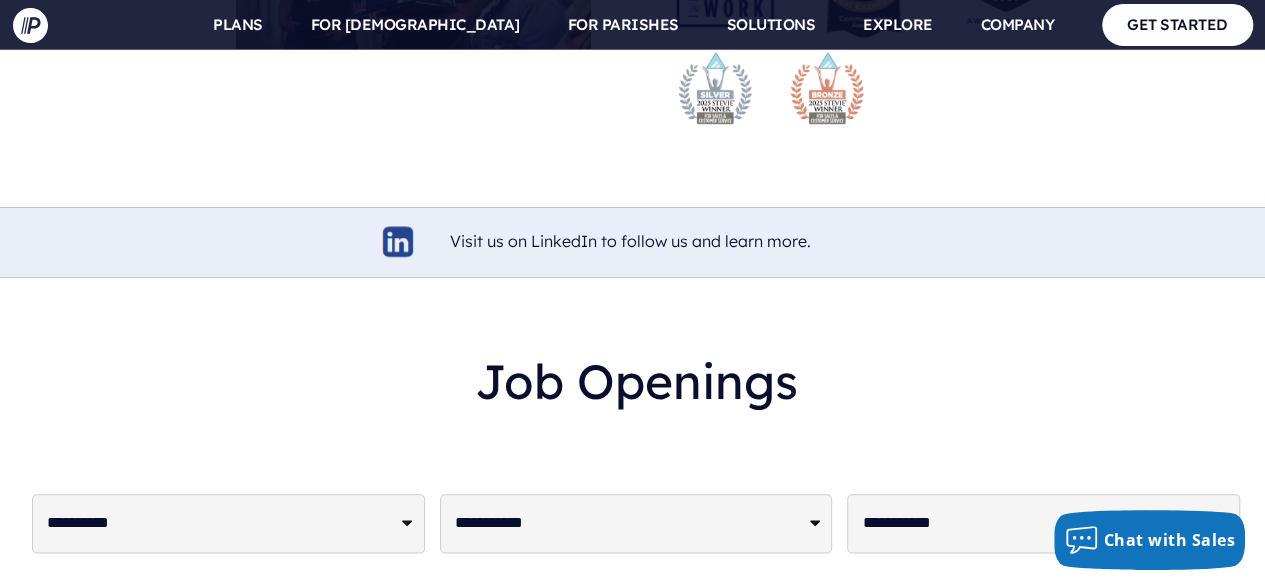 scroll, scrollTop: 4803, scrollLeft: 0, axis: vertical 